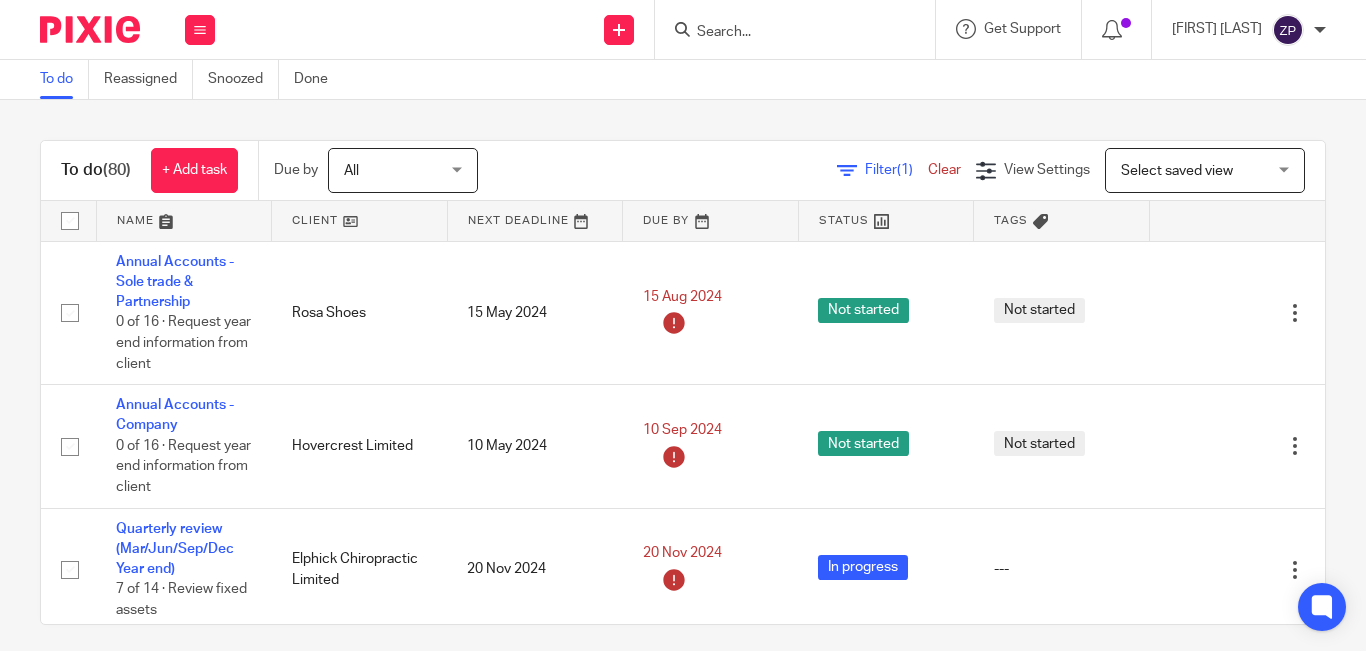 click at bounding box center [785, 33] 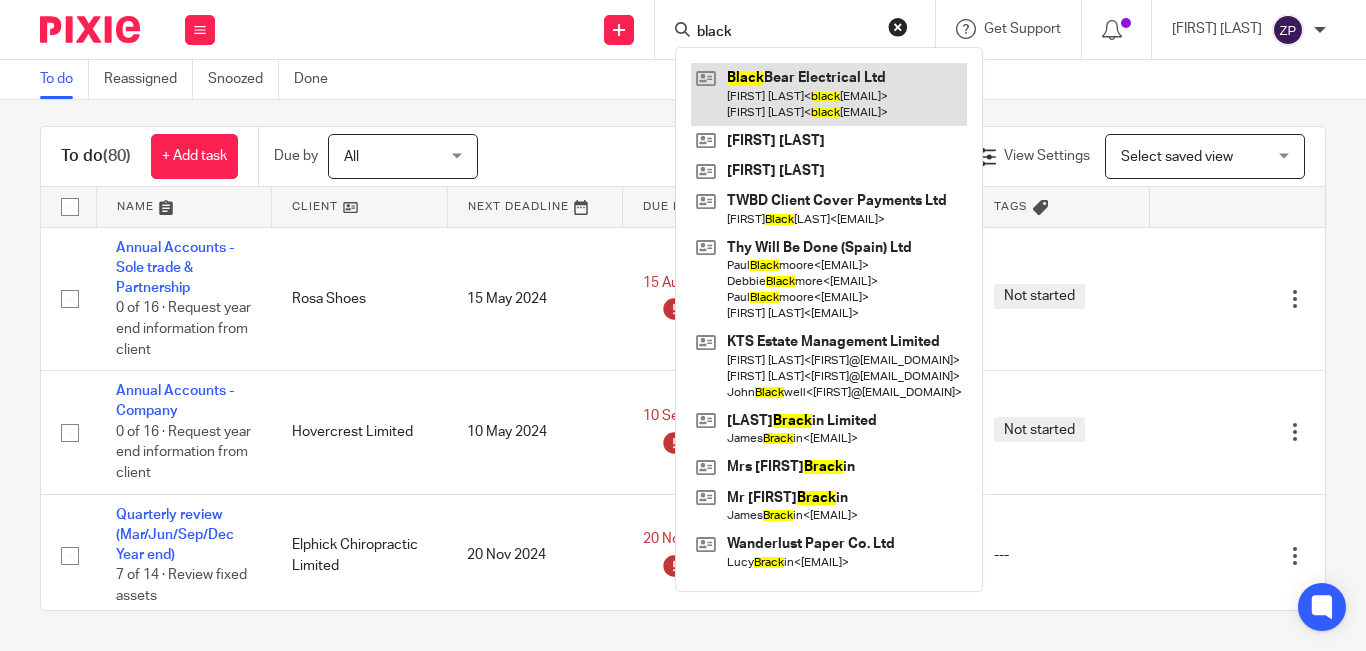 type on "black" 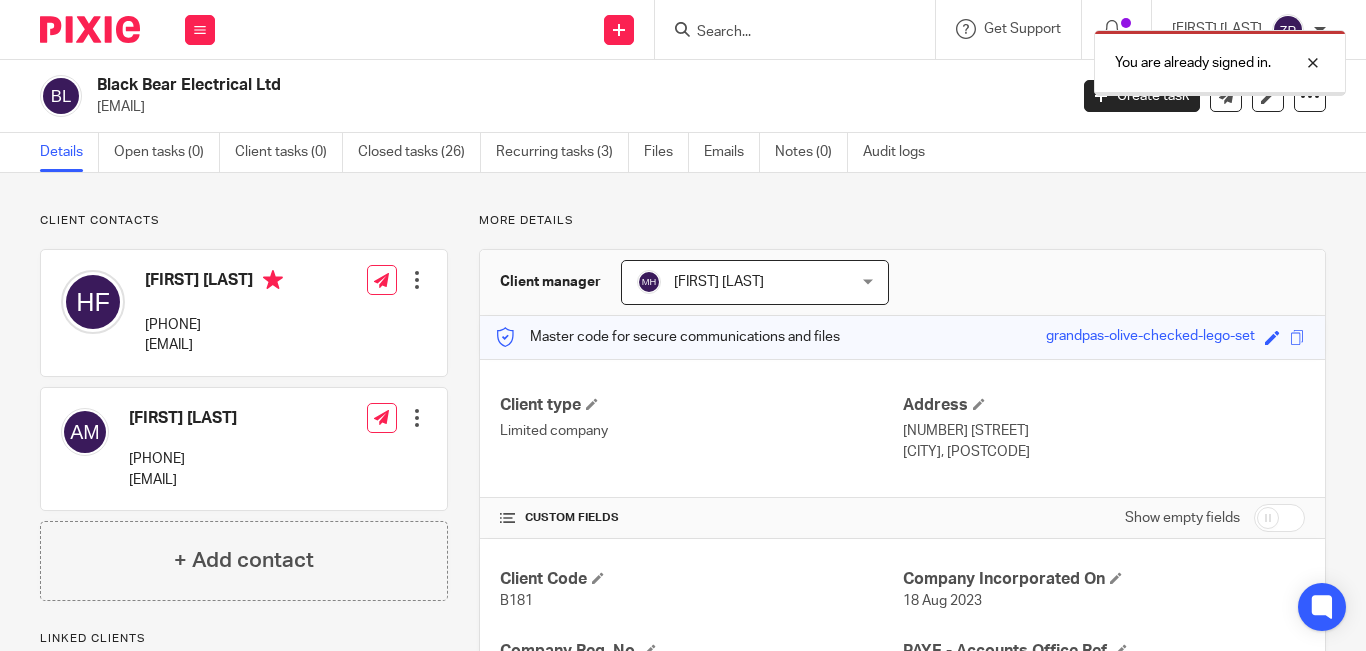 scroll, scrollTop: 0, scrollLeft: 0, axis: both 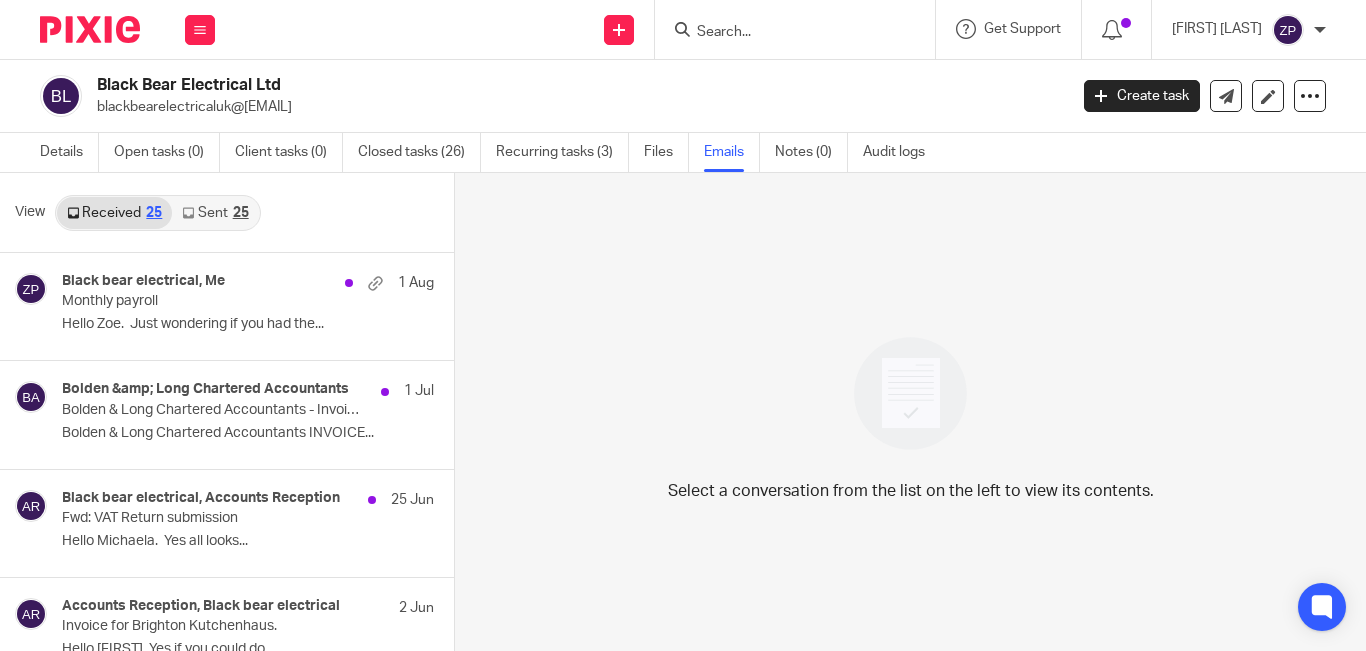 click on "Sent
25" at bounding box center [215, 213] 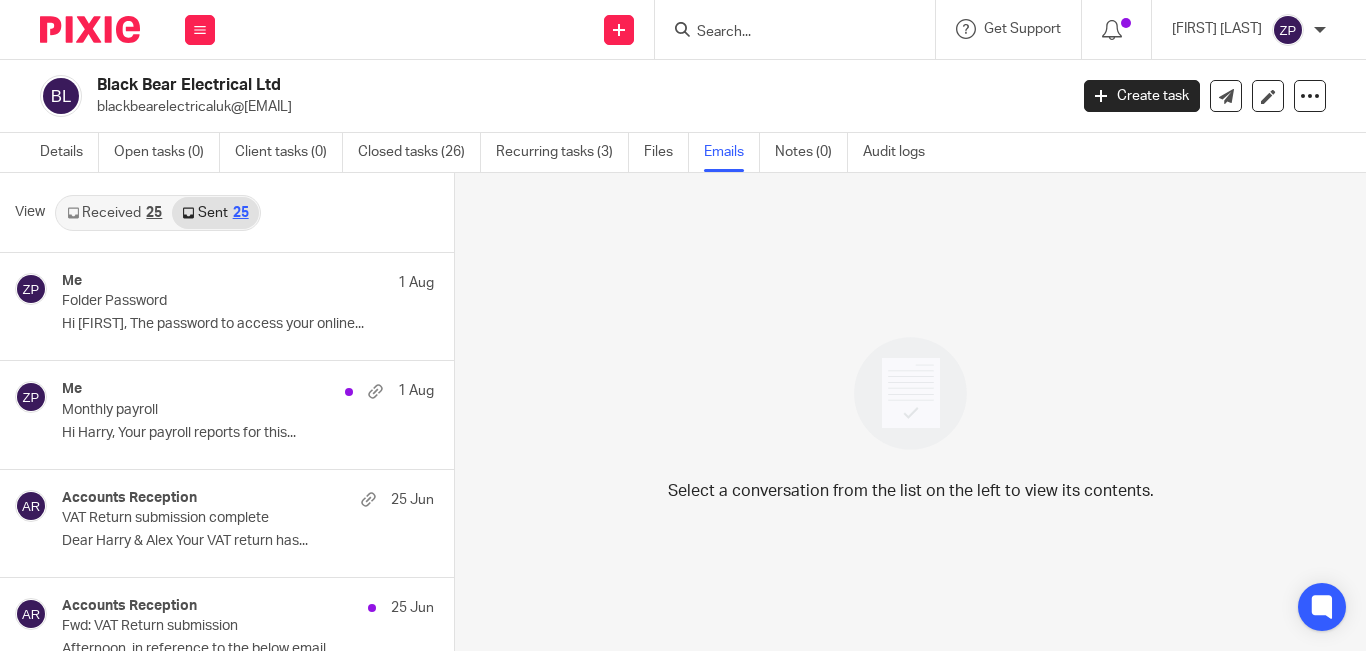 scroll, scrollTop: 3, scrollLeft: 0, axis: vertical 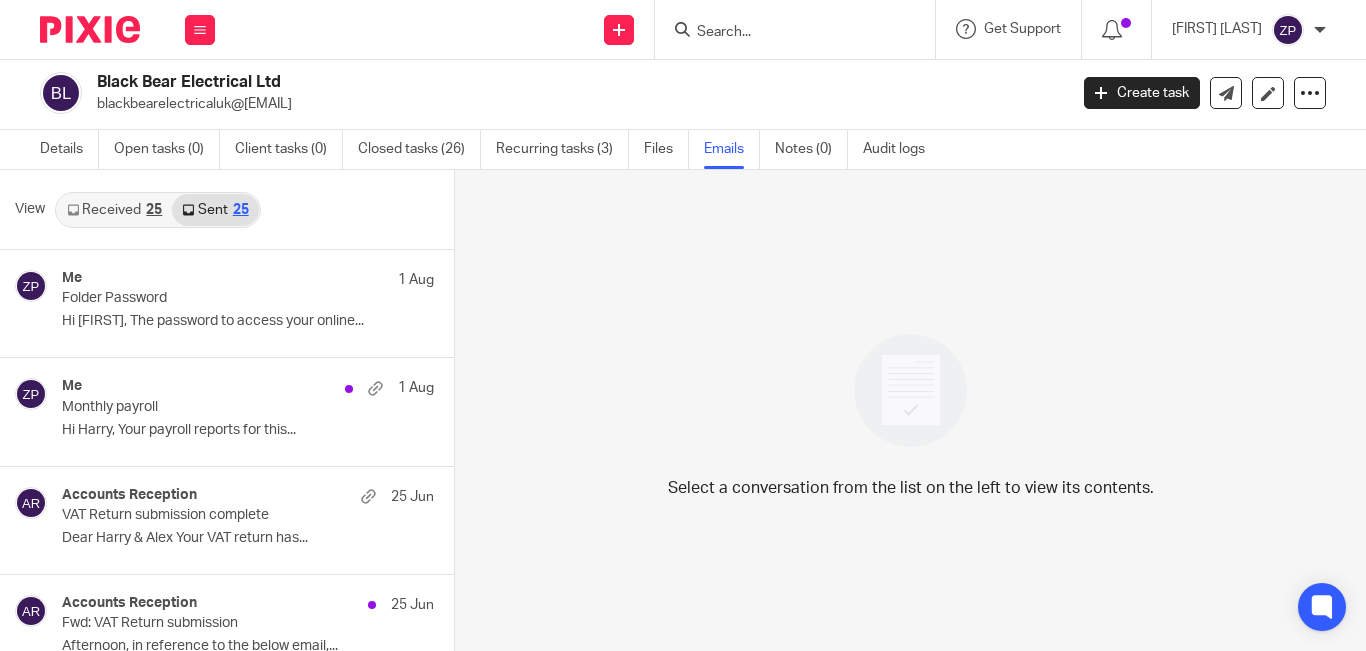 click at bounding box center (90, 29) 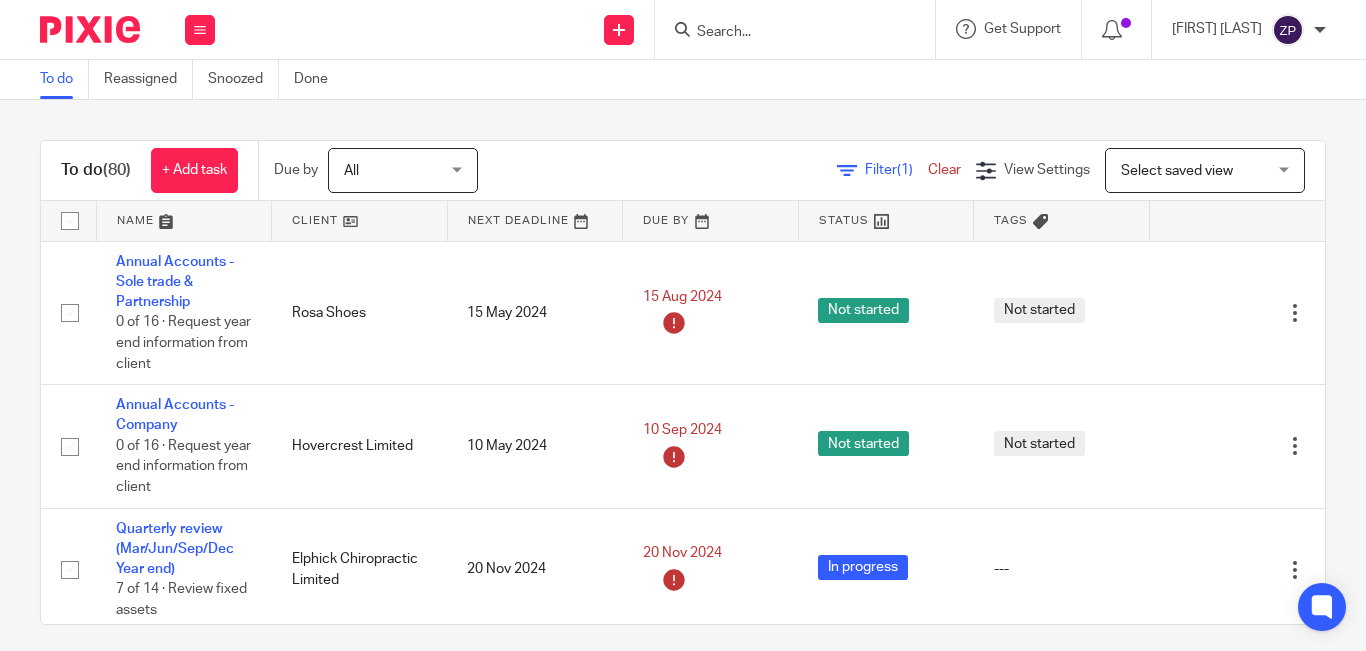 scroll, scrollTop: 0, scrollLeft: 0, axis: both 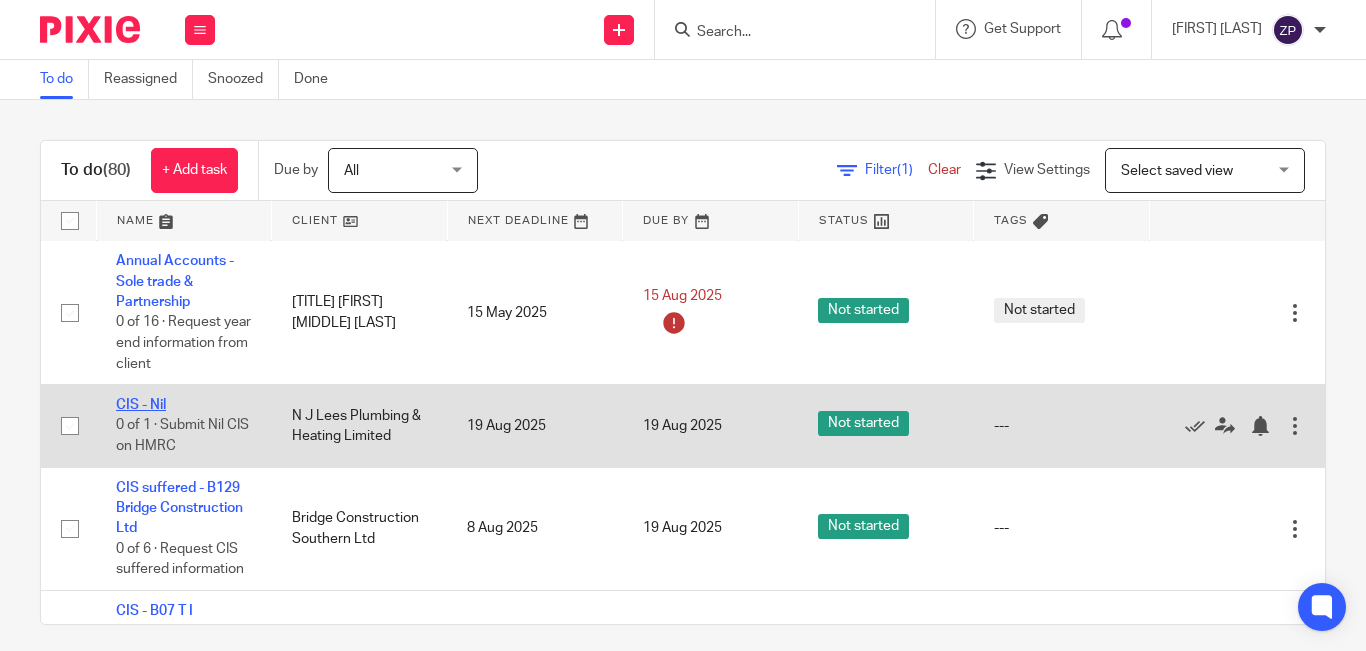 click on "CIS - Nil" at bounding box center [141, 405] 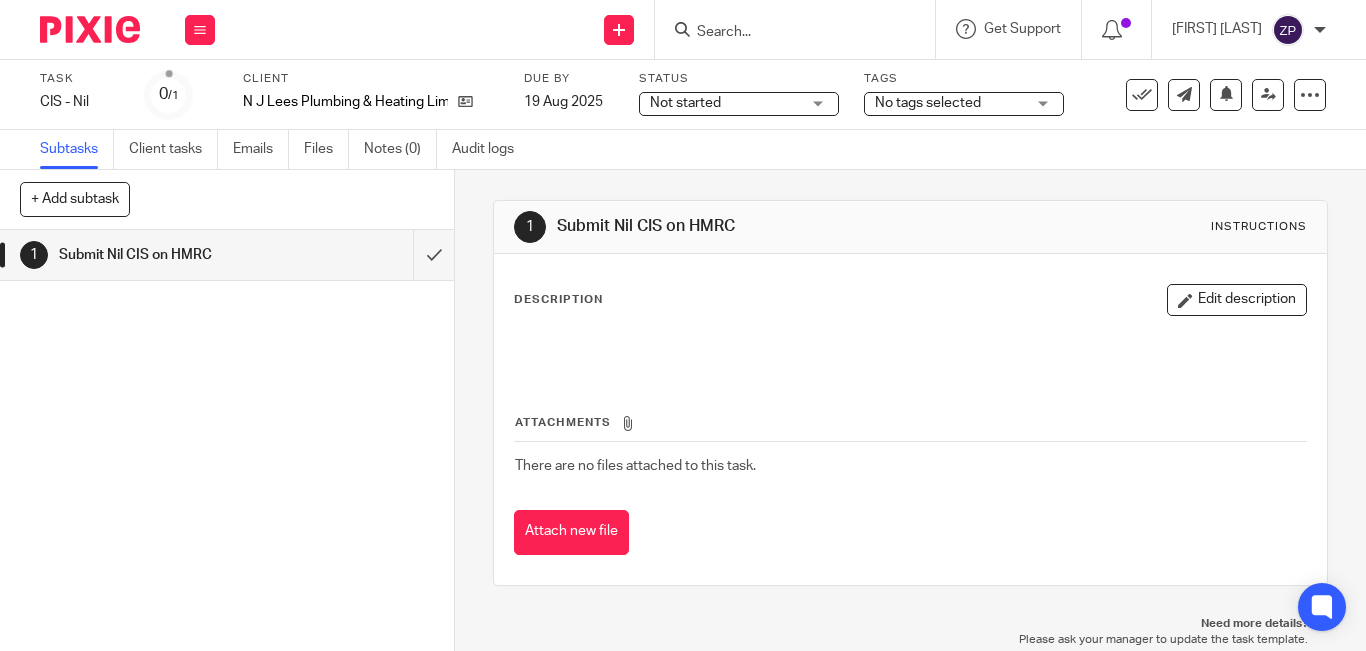 scroll, scrollTop: 0, scrollLeft: 0, axis: both 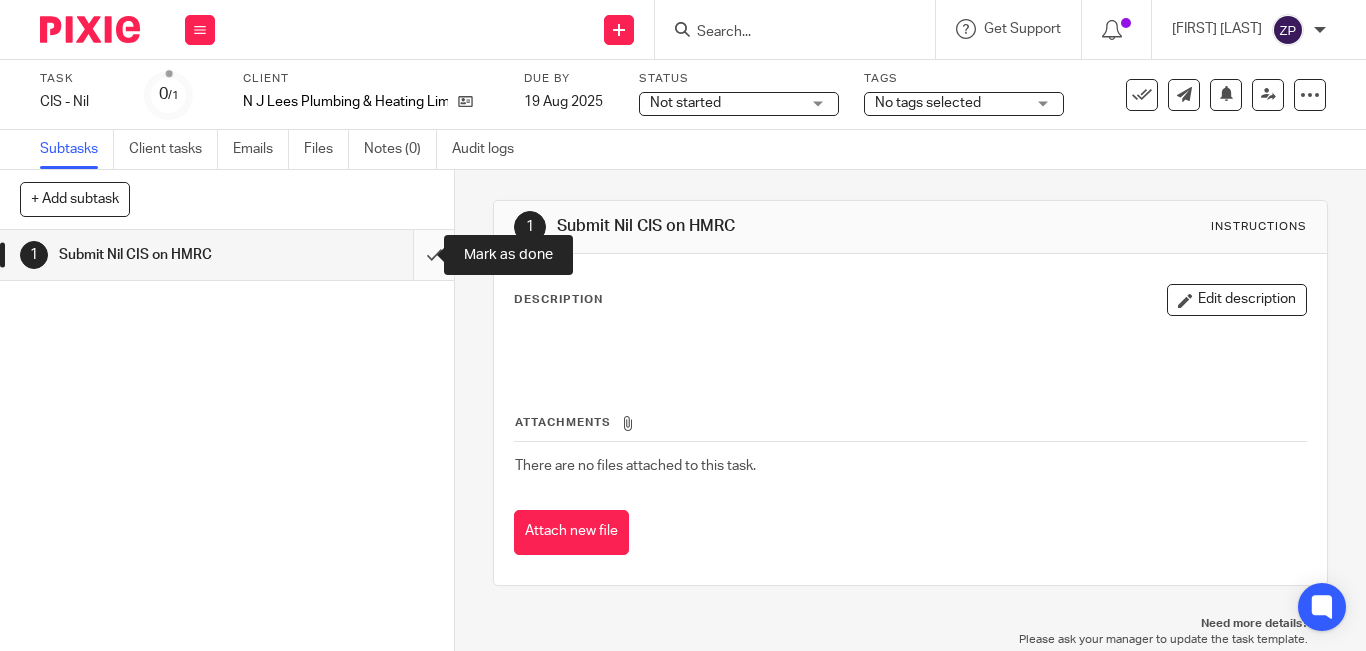 click at bounding box center [227, 255] 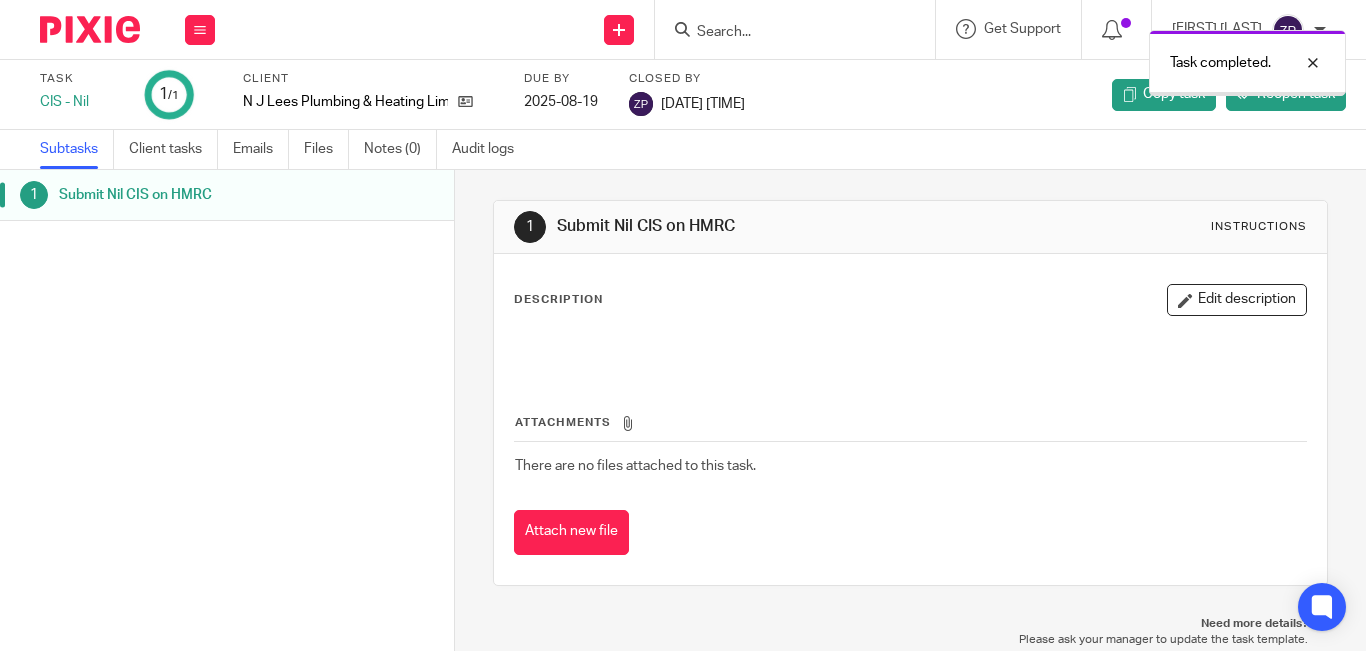 scroll, scrollTop: 0, scrollLeft: 0, axis: both 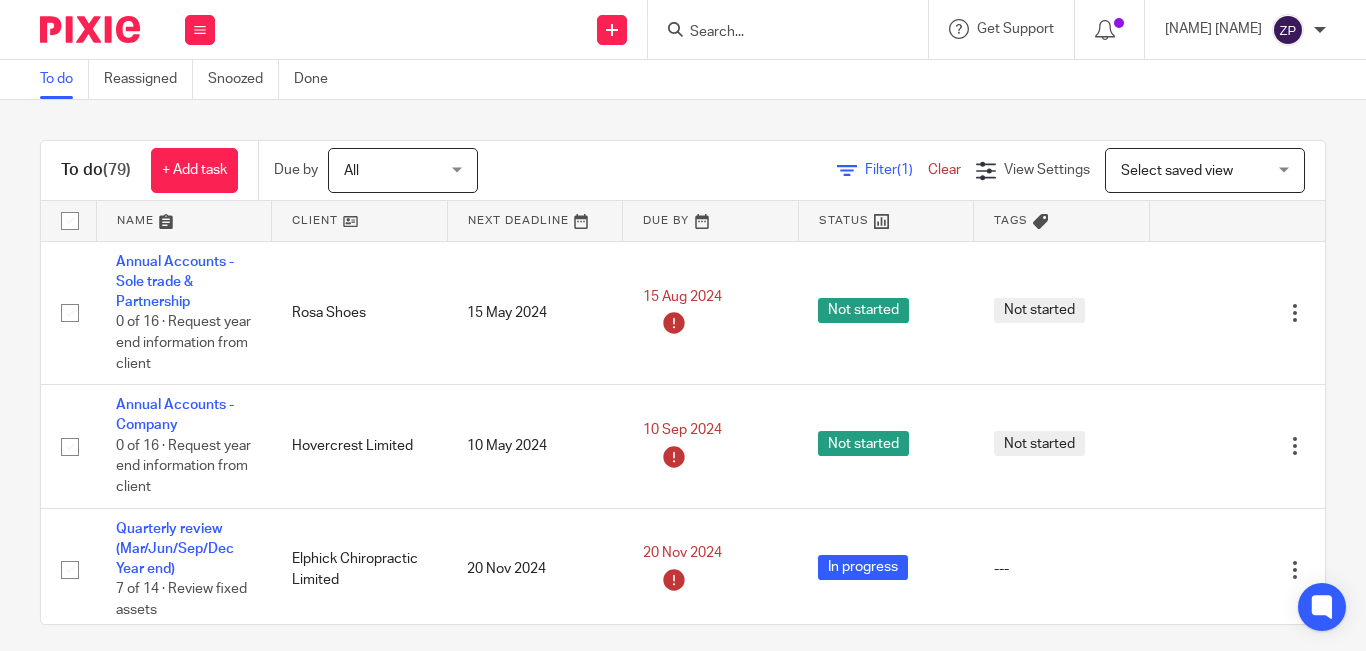 click on "To do
(79)   + Add task    Due by
All
All
Today
Tomorrow
This week
Next week
This month
Next month
All
all     Filter
(1) Clear     View Settings   View Settings     (1) Filters   Clear   Save     Manage saved views
Select saved view
Select saved view
Select saved view
Name     Client     Next Deadline     Due By     Status   Tags       Annual Accounts - Sole trade & Partnership
0
of
16 ·
Request year end information from client
Rosa Shoes
15 May 2024
15 Aug 2024
Not started
Not started             Edit task
Delete
Annual Accounts - Company" at bounding box center (683, 375) 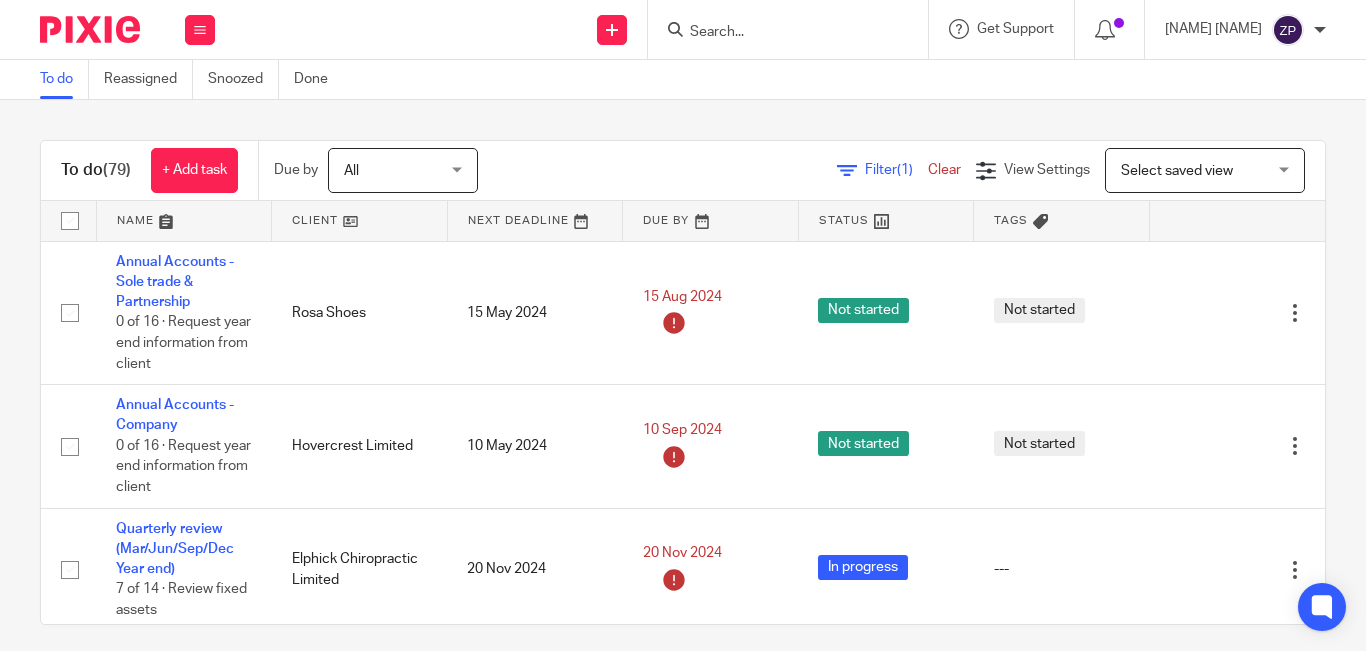 scroll, scrollTop: 5507, scrollLeft: 0, axis: vertical 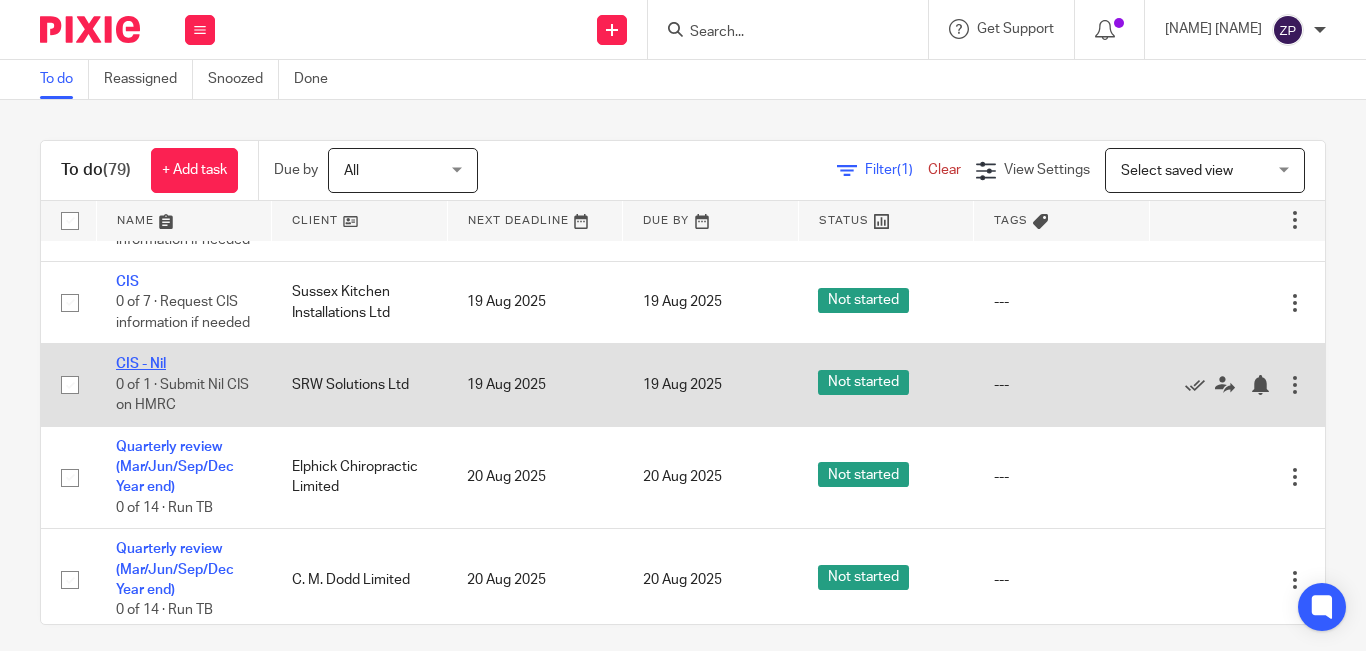 click on "CIS - Nil" at bounding box center [141, 364] 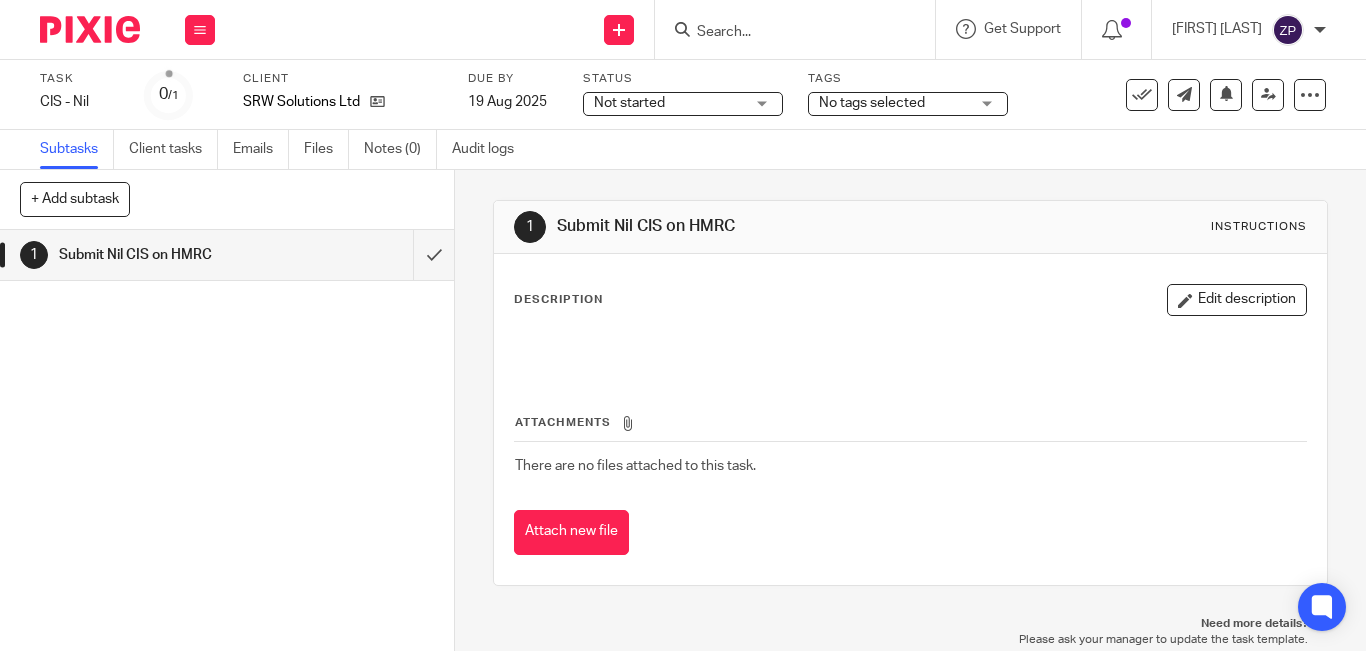 scroll, scrollTop: 0, scrollLeft: 0, axis: both 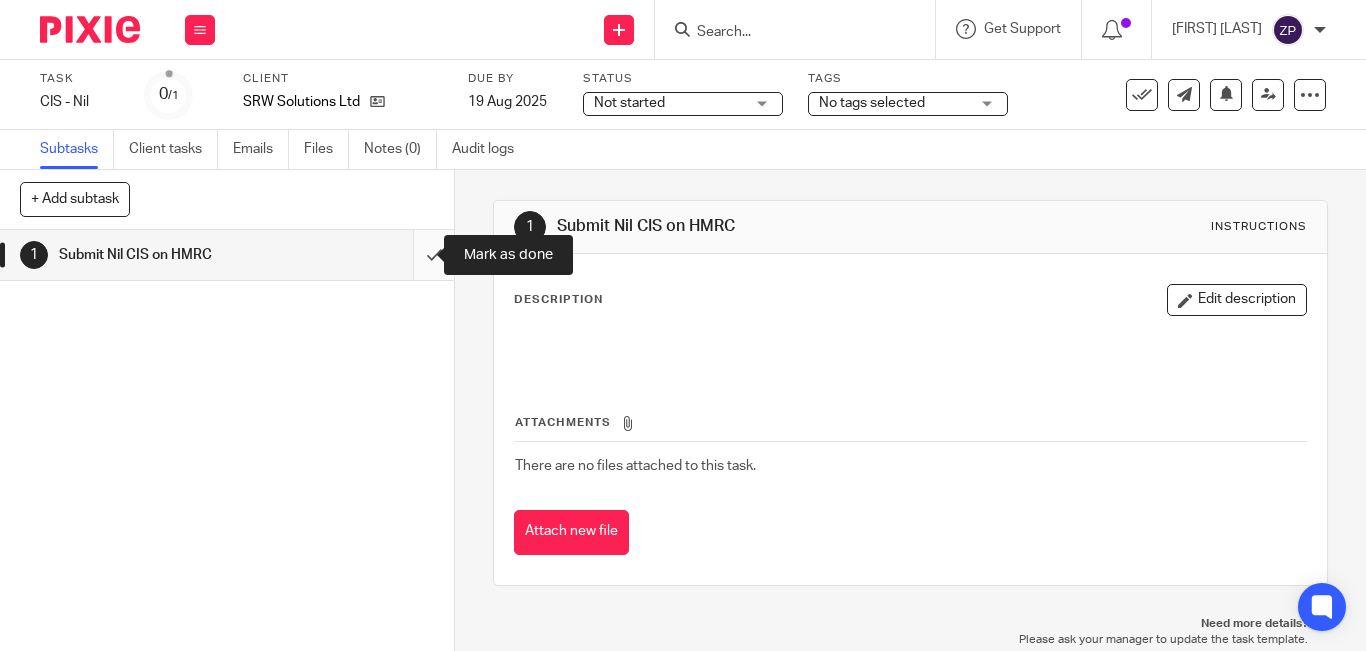 click at bounding box center (227, 255) 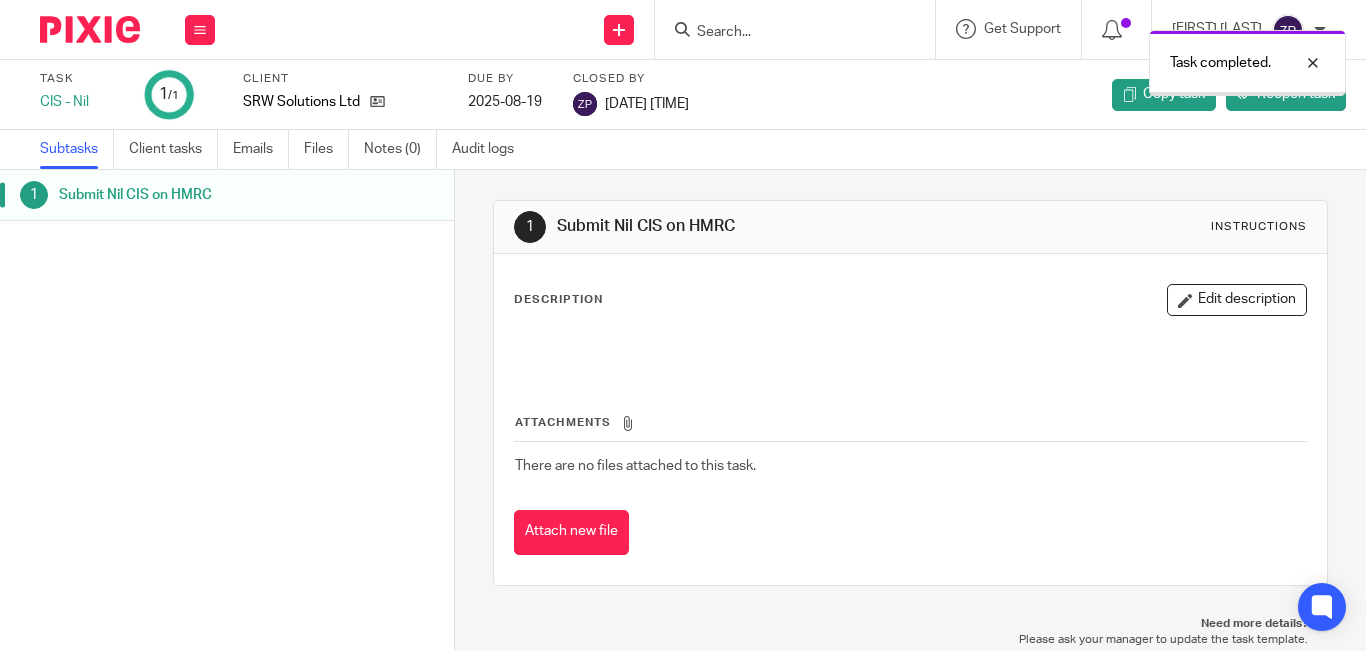 scroll, scrollTop: 0, scrollLeft: 0, axis: both 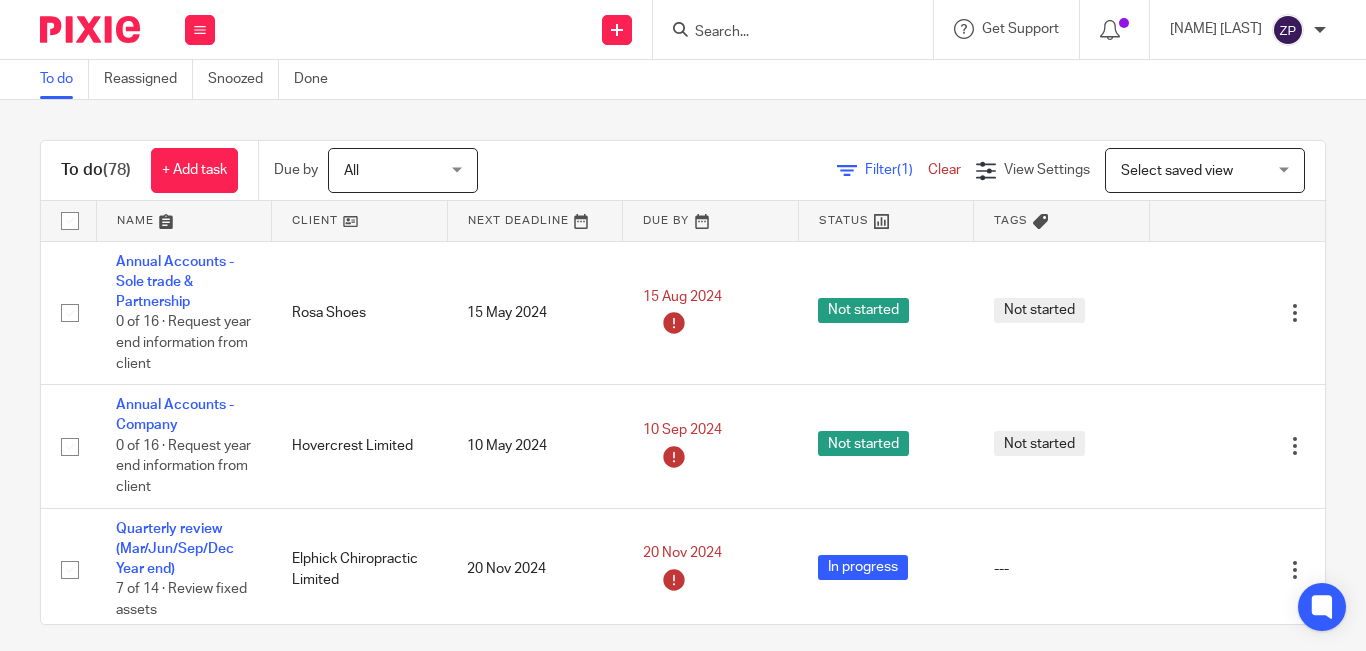 click on "To do
Reassigned
Snoozed
Done" at bounding box center (683, 80) 